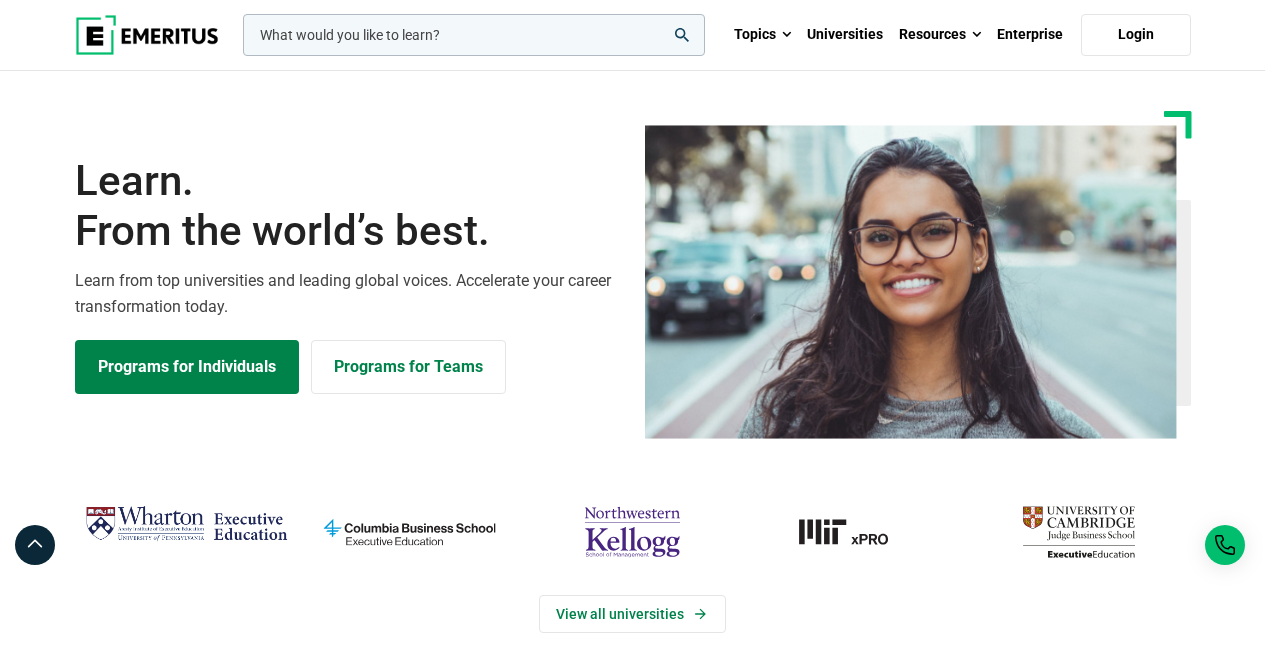scroll, scrollTop: 0, scrollLeft: 0, axis: both 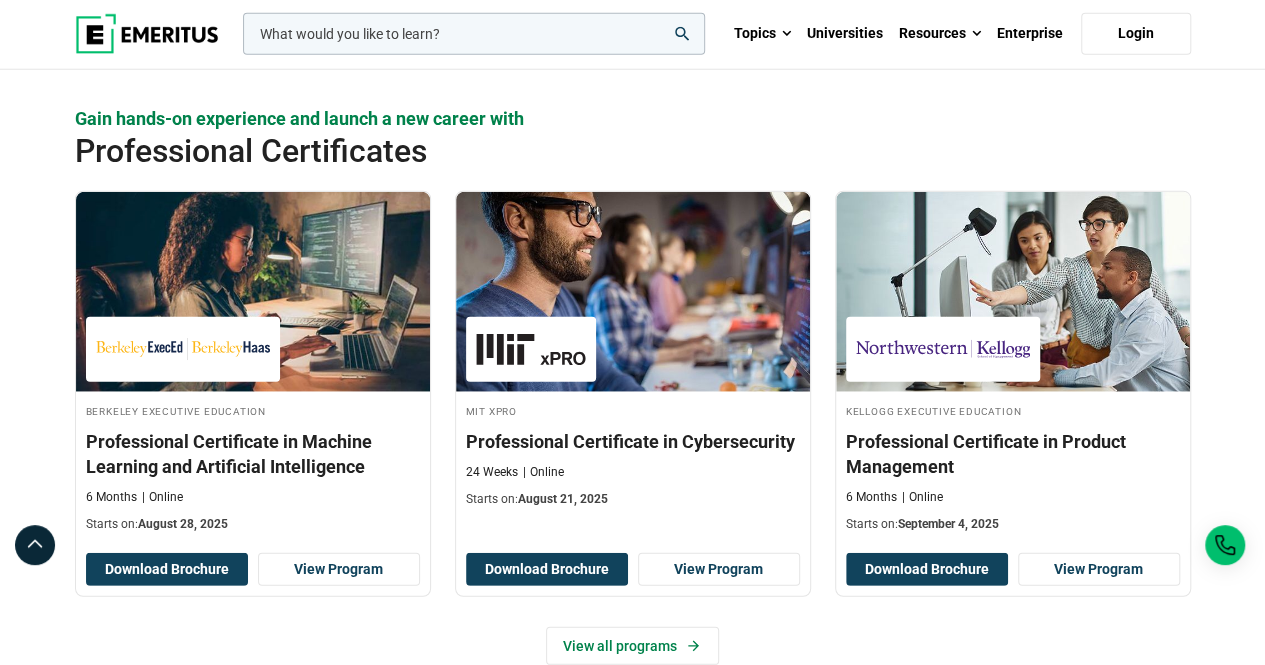 click on "Berkeley Executive Education
Professional Certificate in Machine Learning and Artificial Intelligence
6 Months
Online
Starts on:  August 28, 2025
Download Brochure
View Program" at bounding box center [253, -1610] 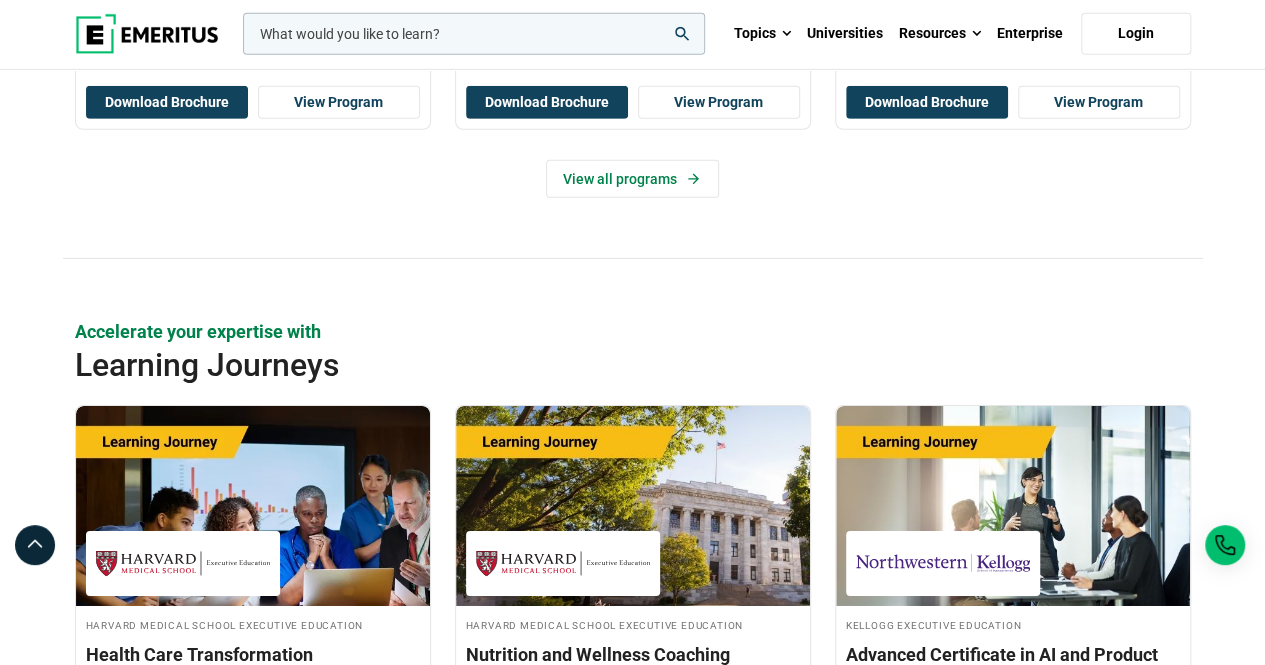 scroll, scrollTop: 3120, scrollLeft: 0, axis: vertical 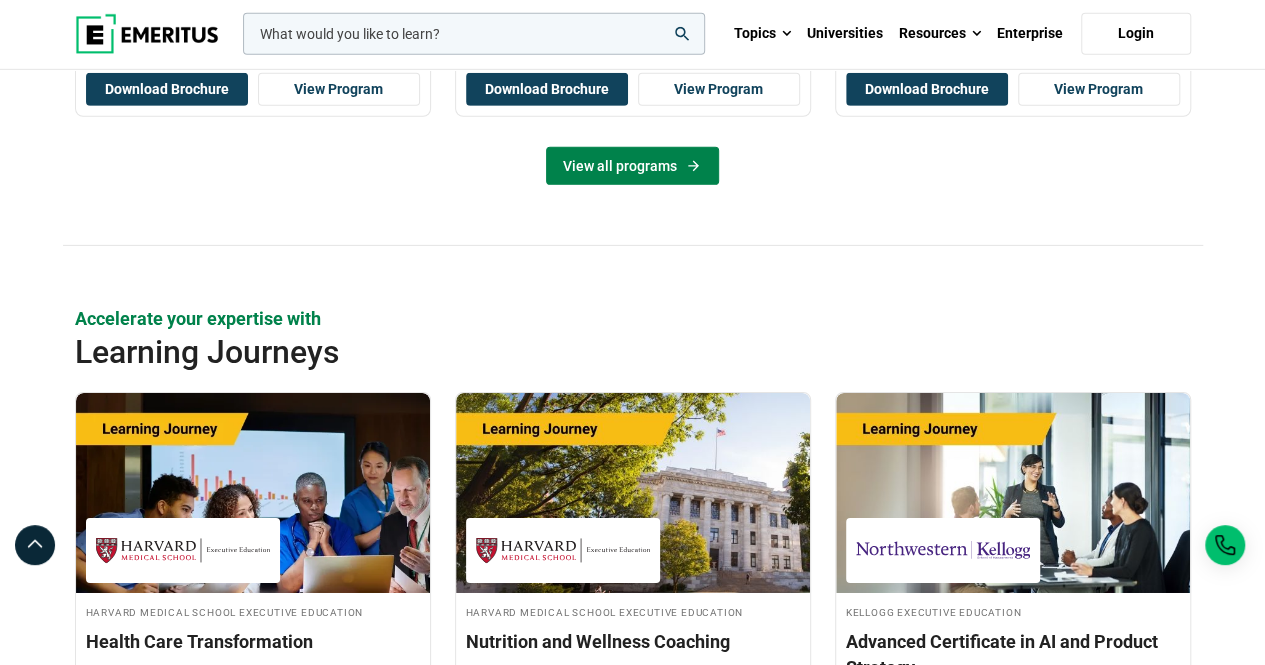 click on "View all programs" at bounding box center (632, 166) 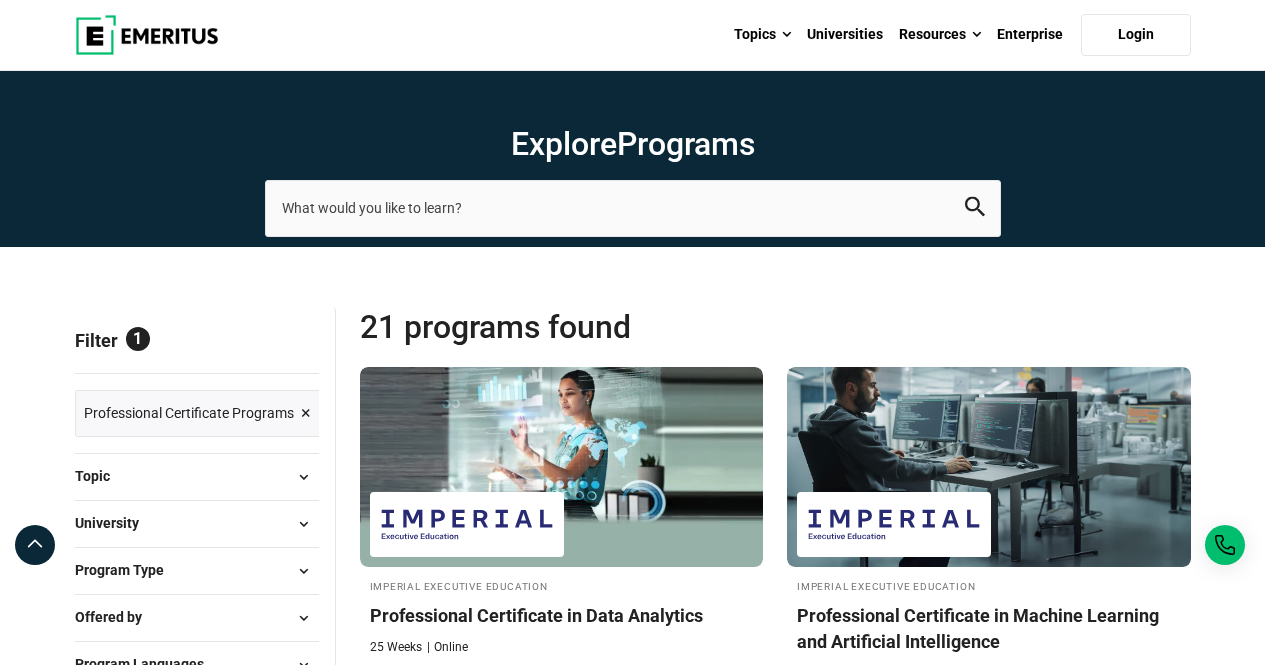 scroll, scrollTop: 0, scrollLeft: 0, axis: both 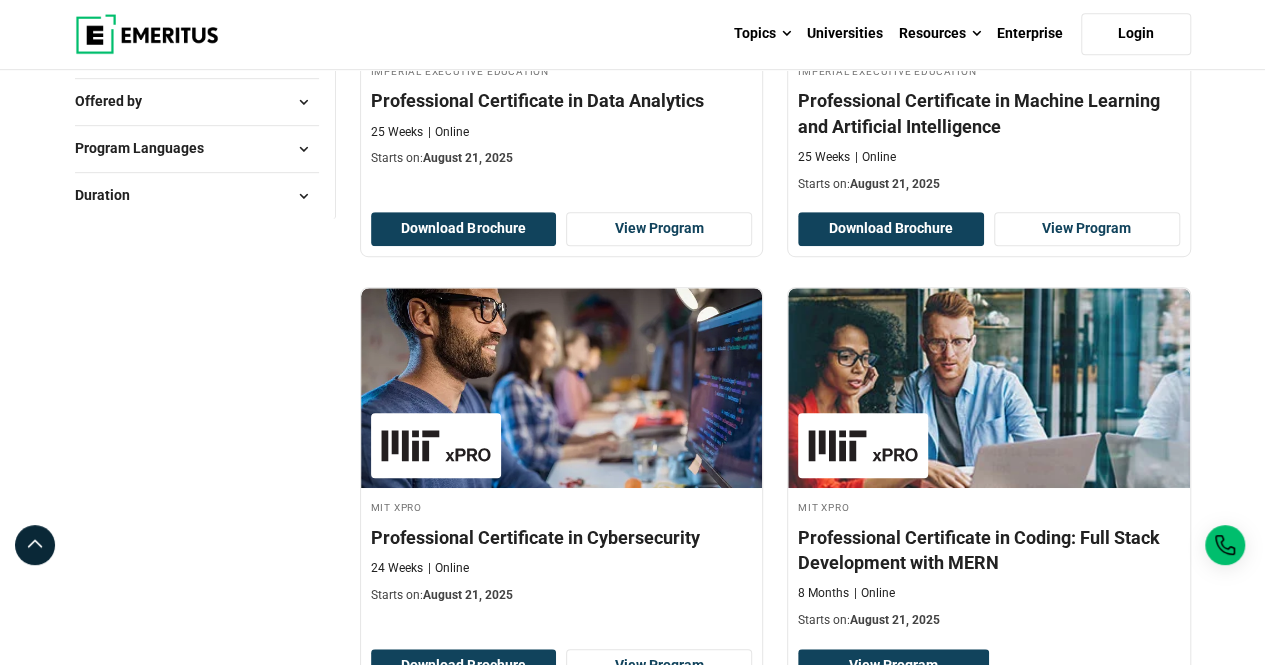 click on "Imperial Executive Education
Professional Certificate in Data Analytics
25 Weeks
Online
Starts on:  August 21, 2025" at bounding box center [562, 115] 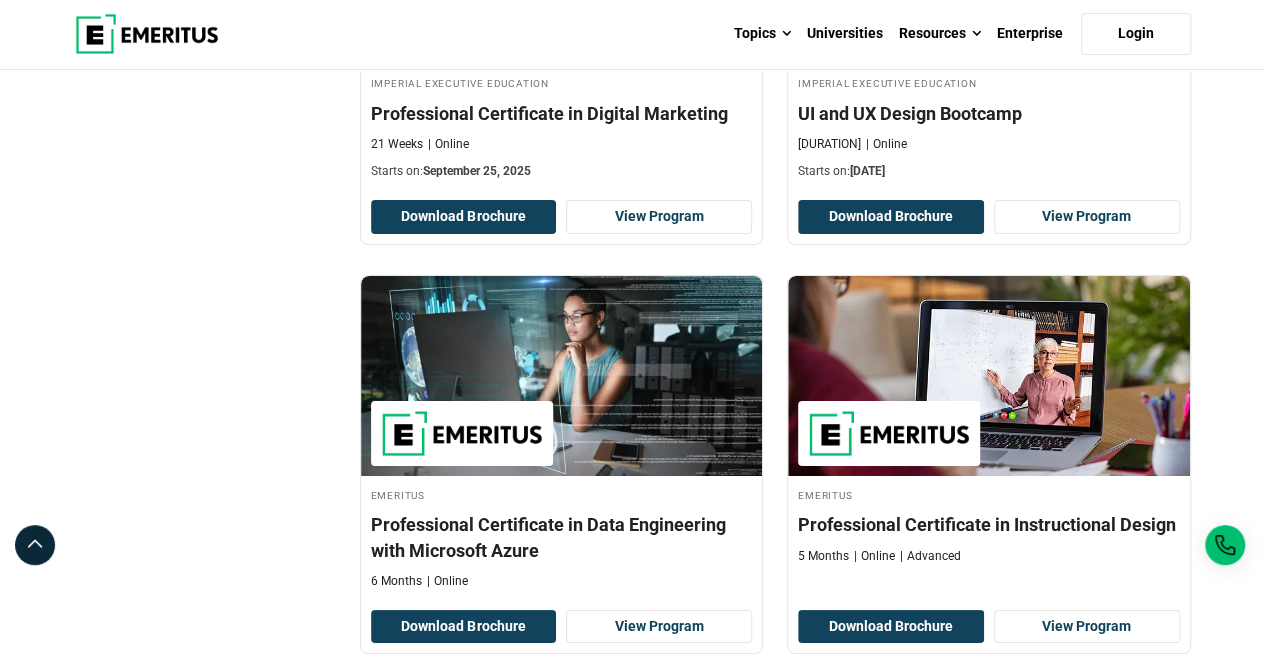 scroll, scrollTop: 3560, scrollLeft: 0, axis: vertical 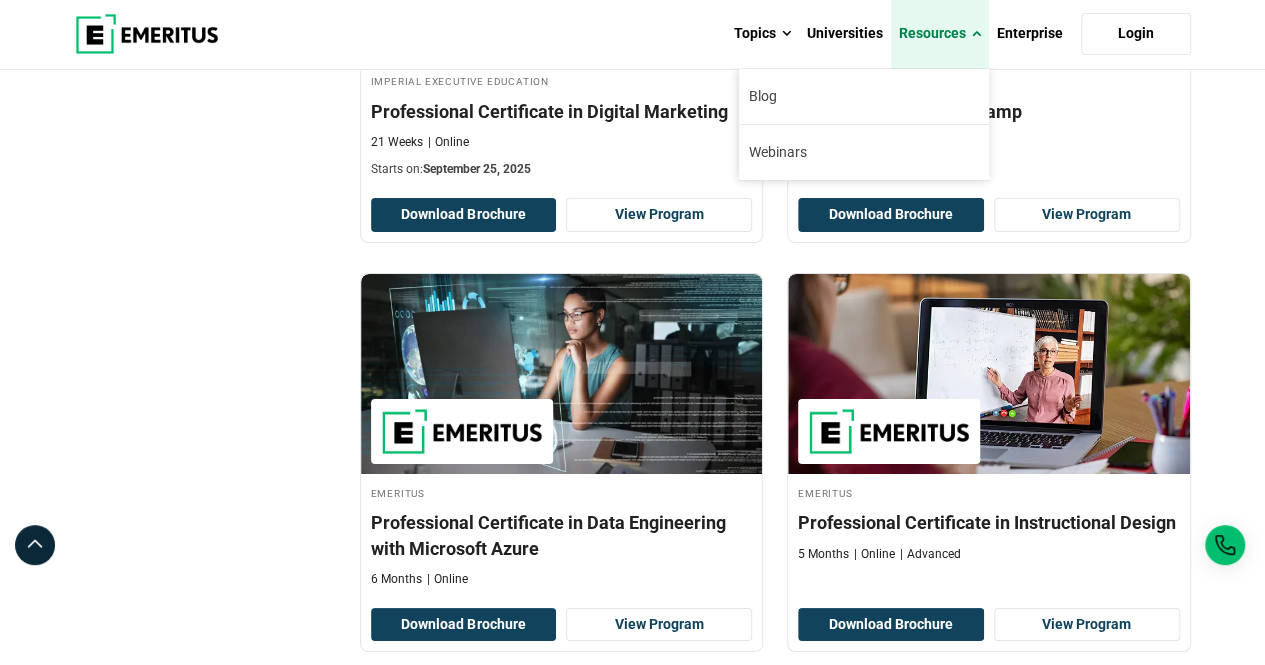 click on "Resources" at bounding box center [940, 34] 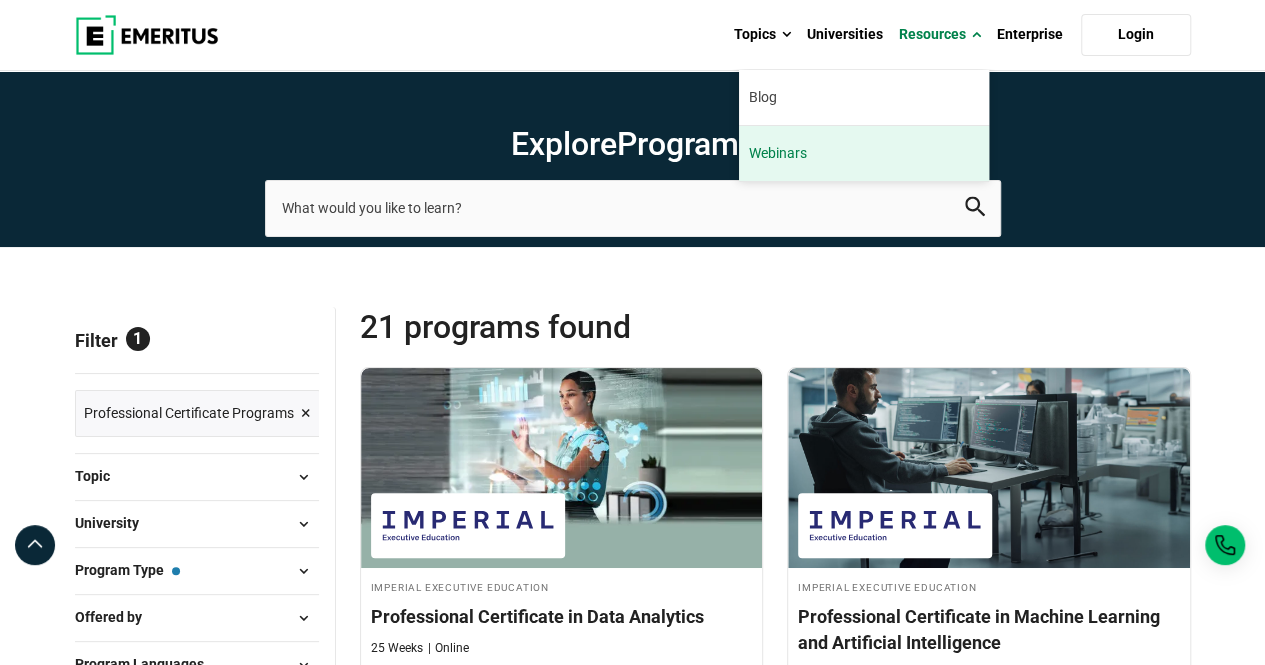click on "Webinars" at bounding box center (864, 153) 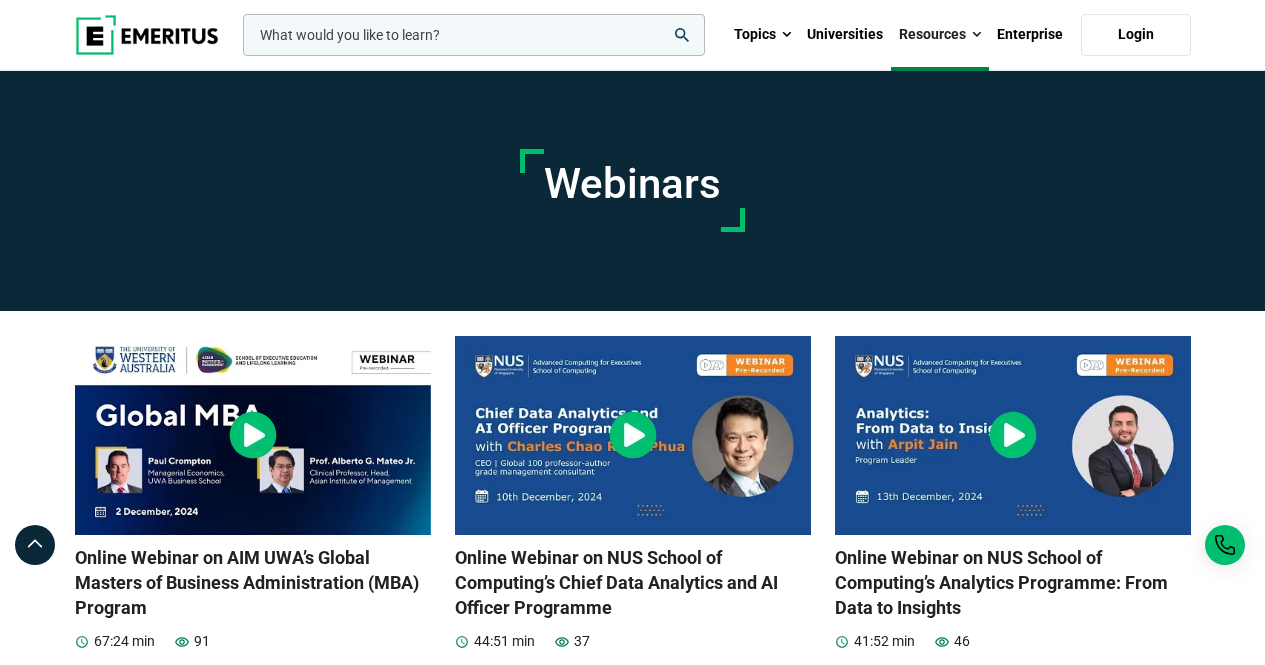 scroll, scrollTop: 0, scrollLeft: 0, axis: both 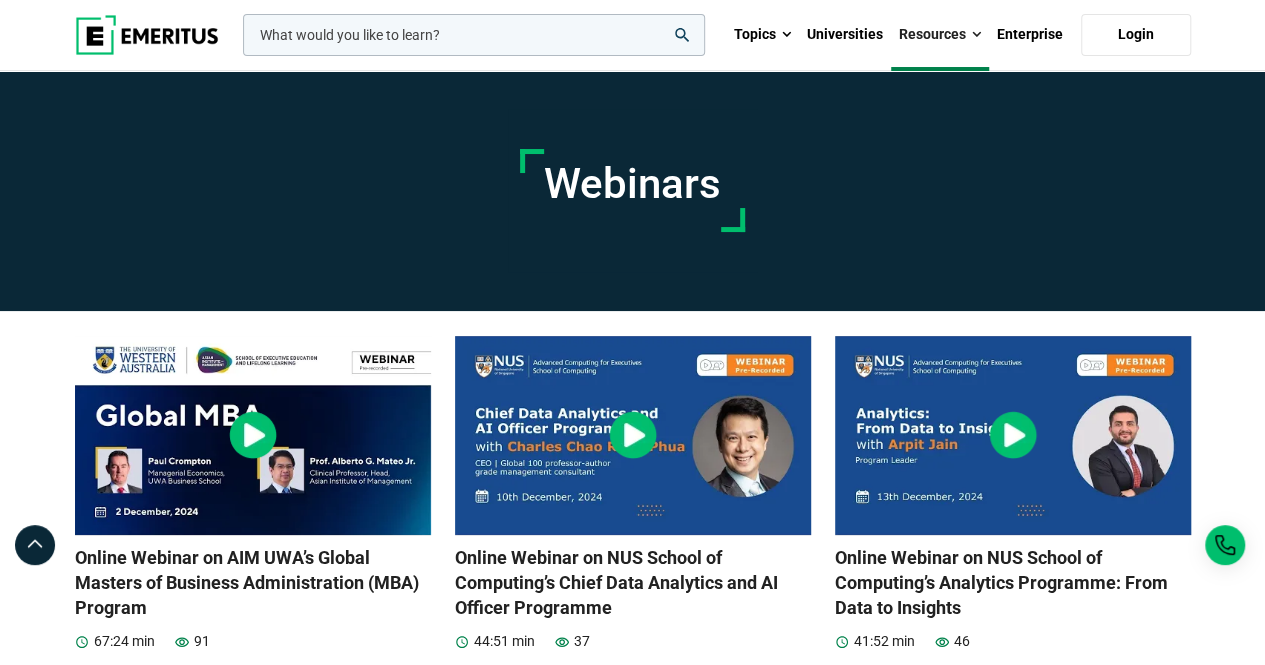 click on "Online Webinar on AIM UWA’s Global Masters of Business Administration (MBA) Program
[DURATION]
[NUMBER]
[NUMBER]
[NUMBER]" at bounding box center [632, 1712] 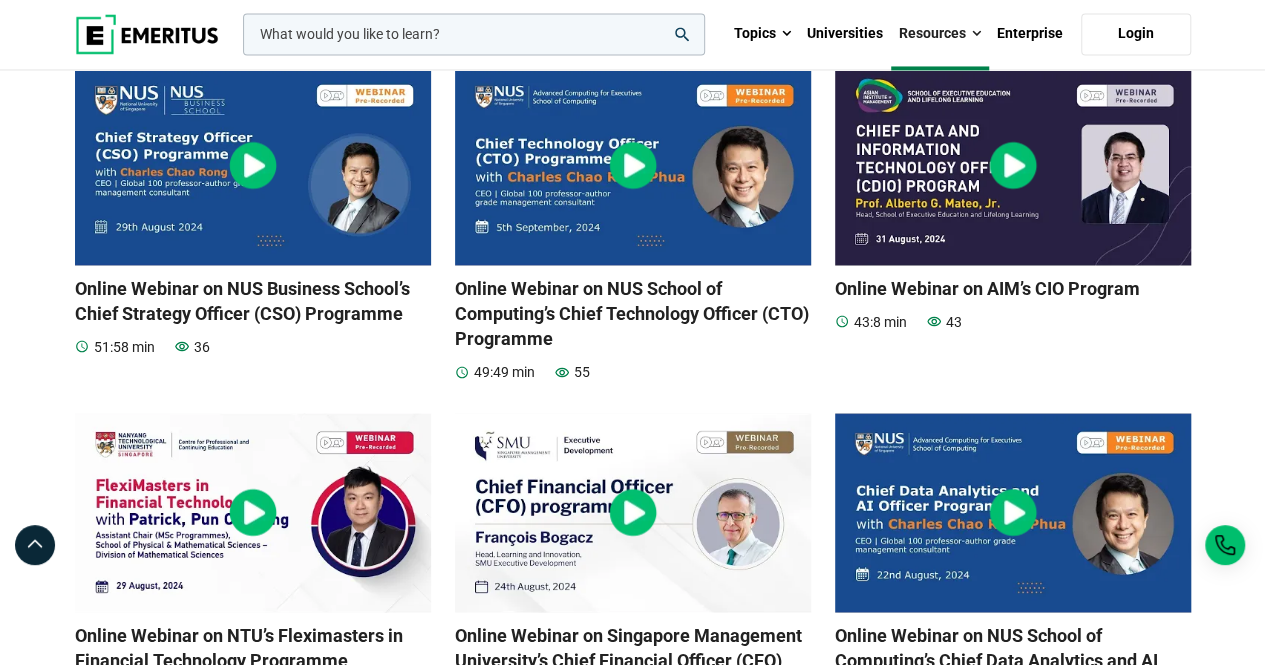 scroll, scrollTop: 1440, scrollLeft: 0, axis: vertical 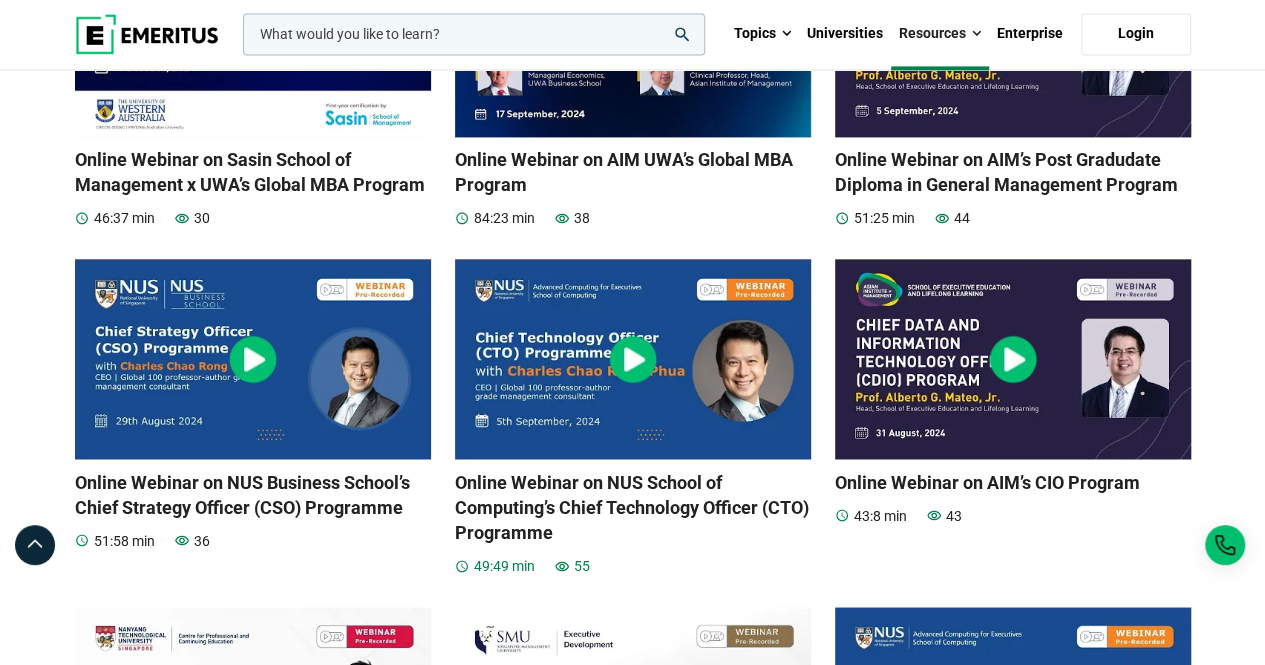 click on "Online Webinar on NUS School of Computing’s Chief Technology Officer (CTO) Programme" at bounding box center [633, 507] 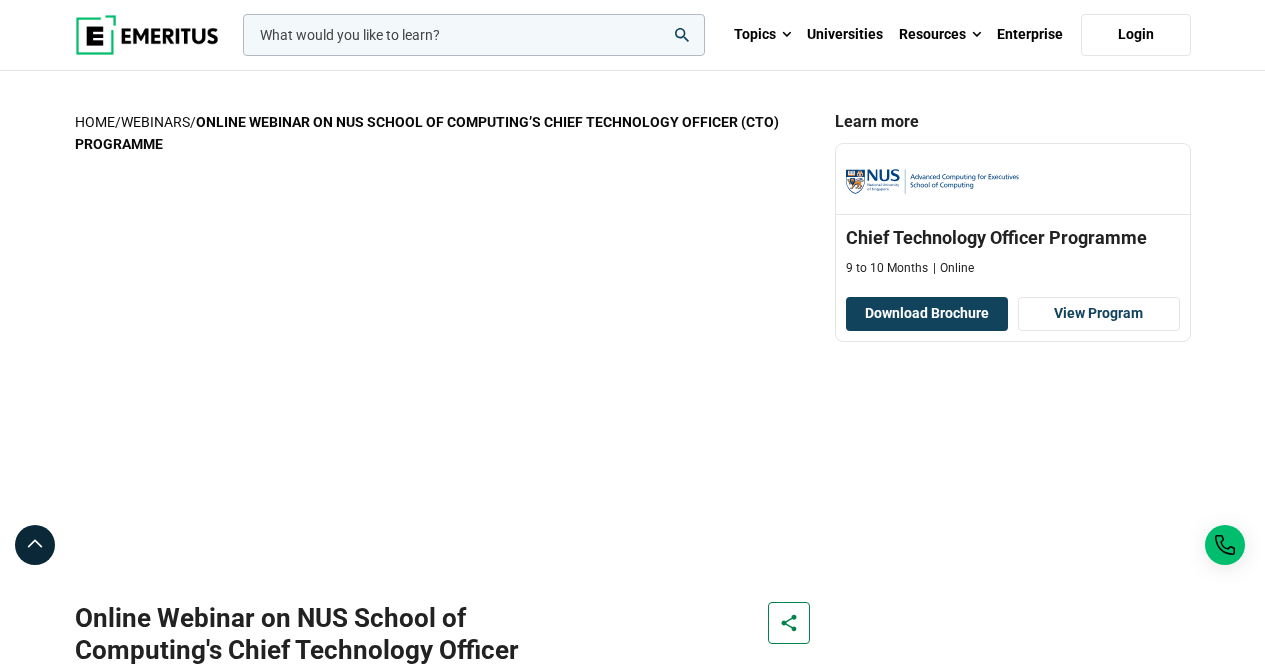 scroll, scrollTop: 0, scrollLeft: 0, axis: both 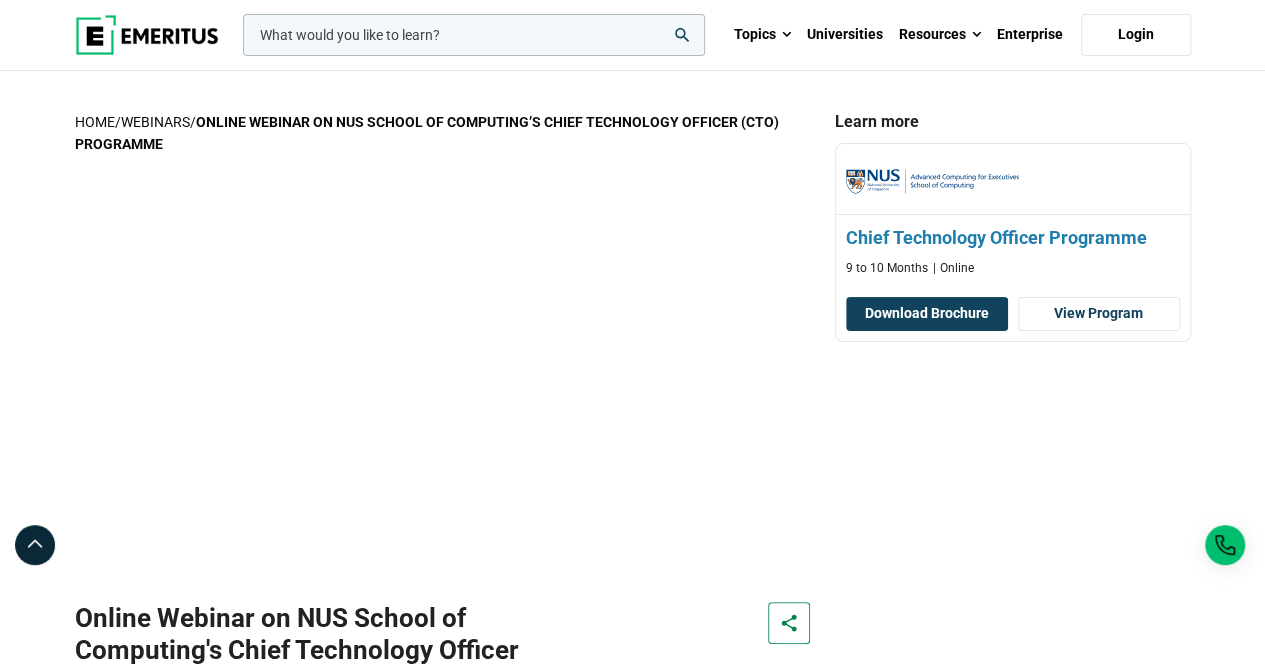 click on "Chief Technology Officer Programme" at bounding box center (1013, 237) 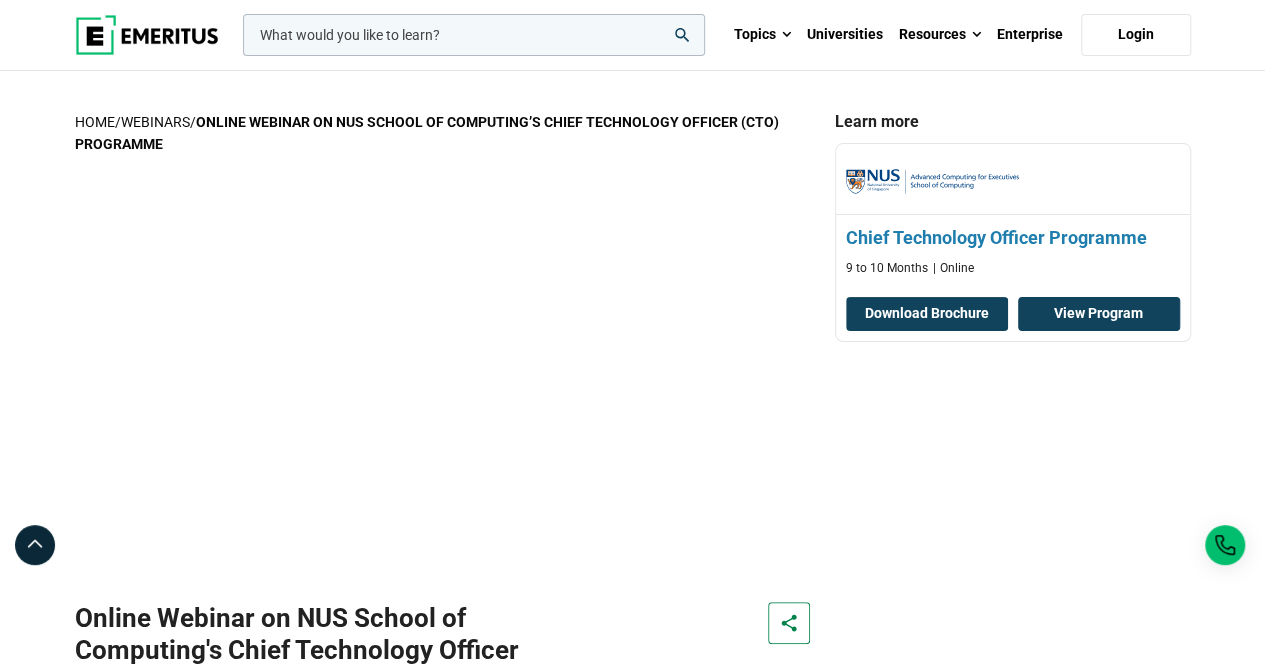 click on "View Program" at bounding box center [1099, 314] 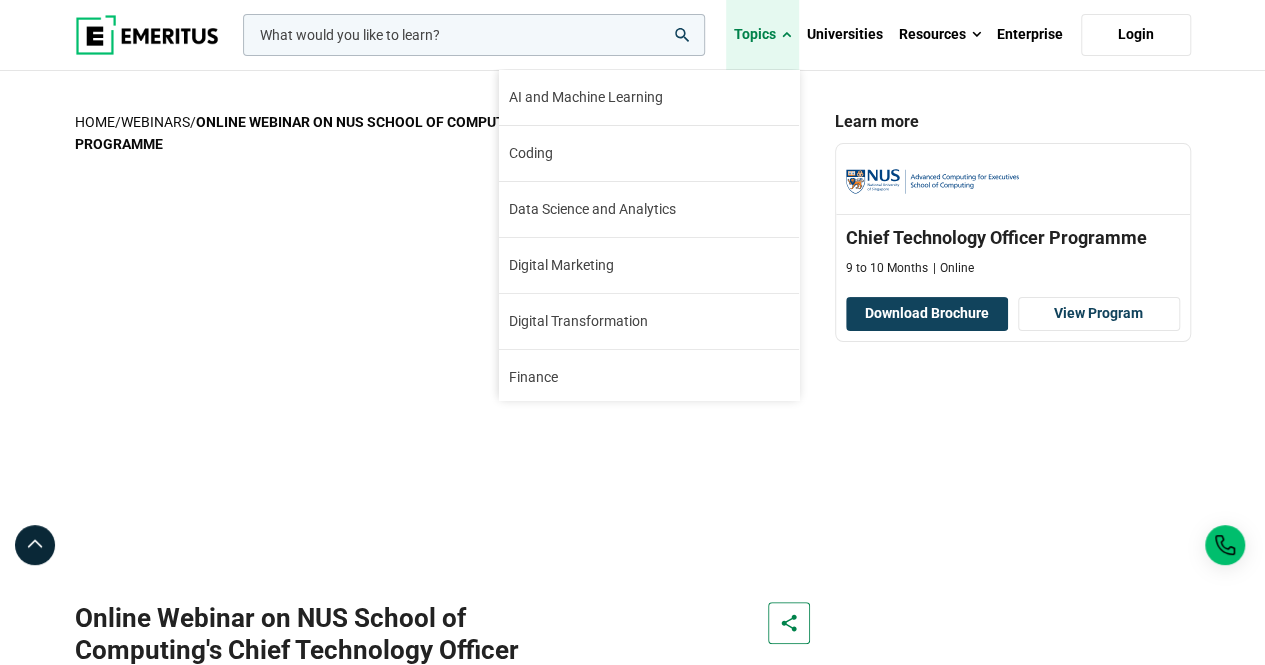 click on "Topics" at bounding box center [762, 35] 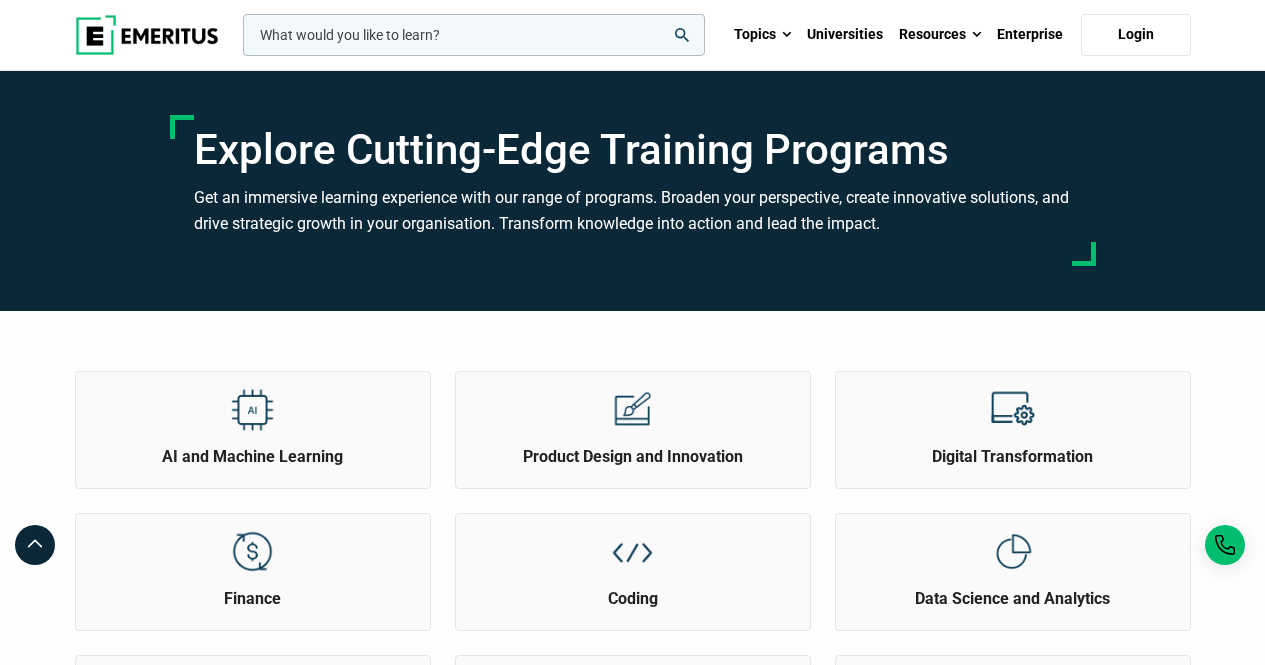 scroll, scrollTop: 0, scrollLeft: 0, axis: both 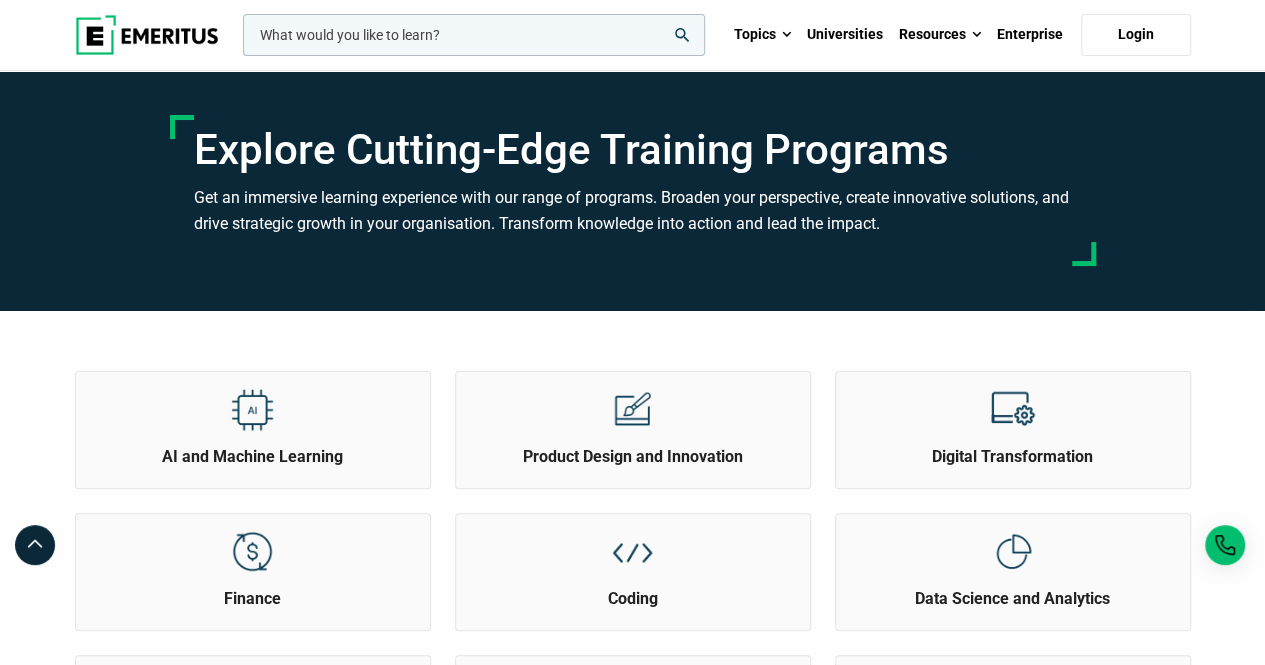 click at bounding box center [147, 35] 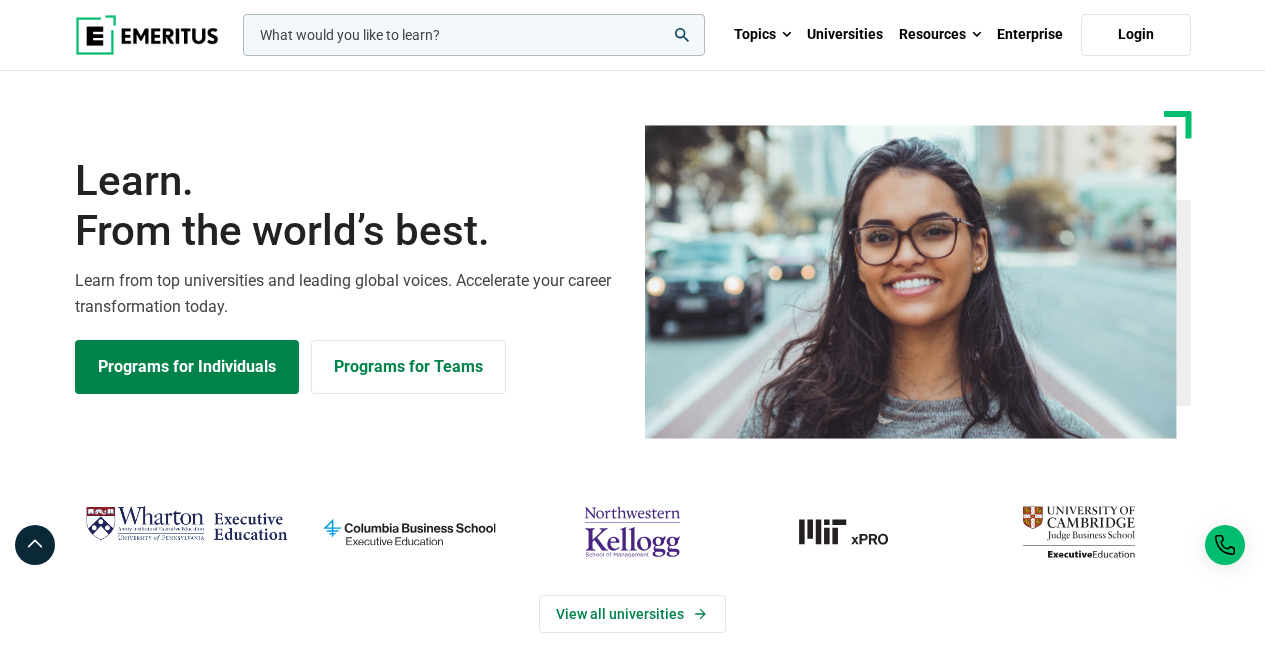 scroll, scrollTop: 0, scrollLeft: 0, axis: both 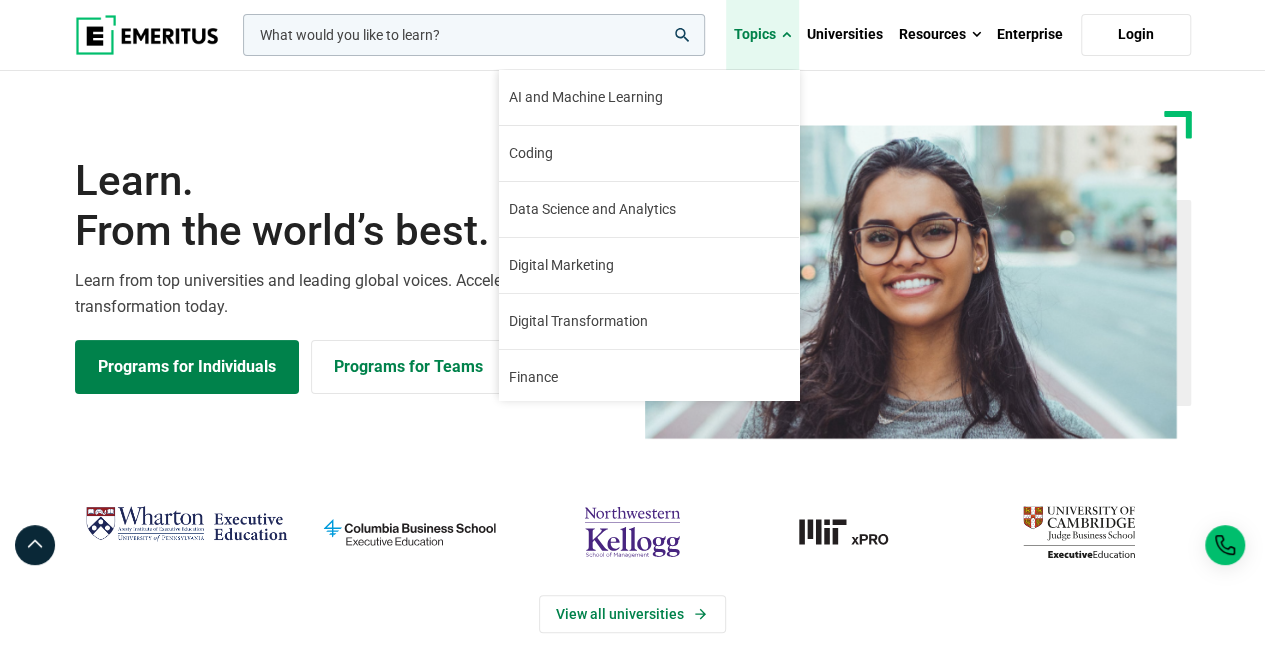 click on "Topics" at bounding box center (762, 35) 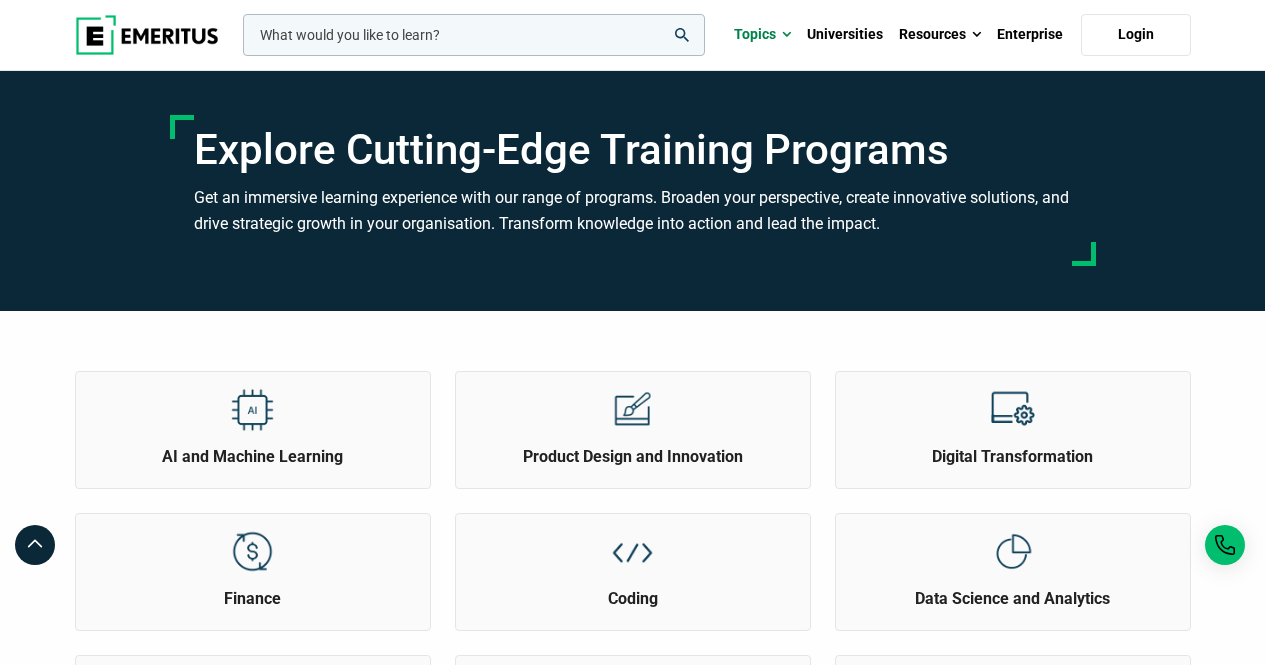 scroll, scrollTop: 0, scrollLeft: 0, axis: both 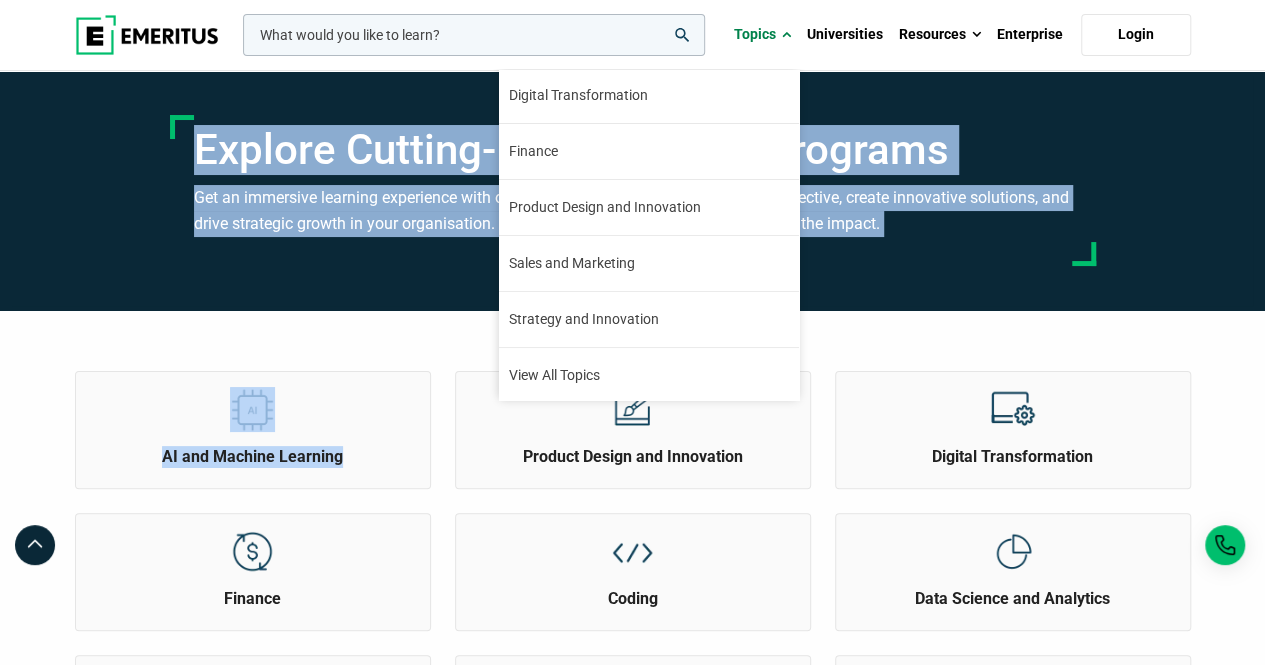 drag, startPoint x: 803, startPoint y: 317, endPoint x: 796, endPoint y: 349, distance: 32.75668 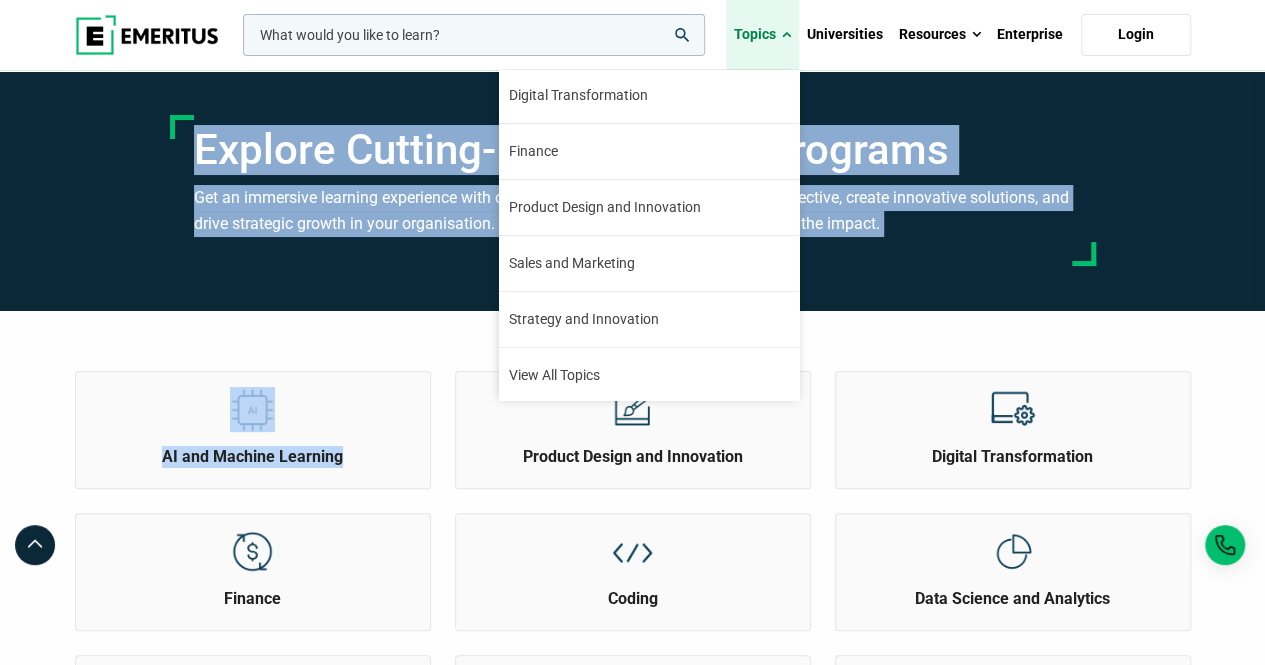 click on "Topics" at bounding box center (762, 35) 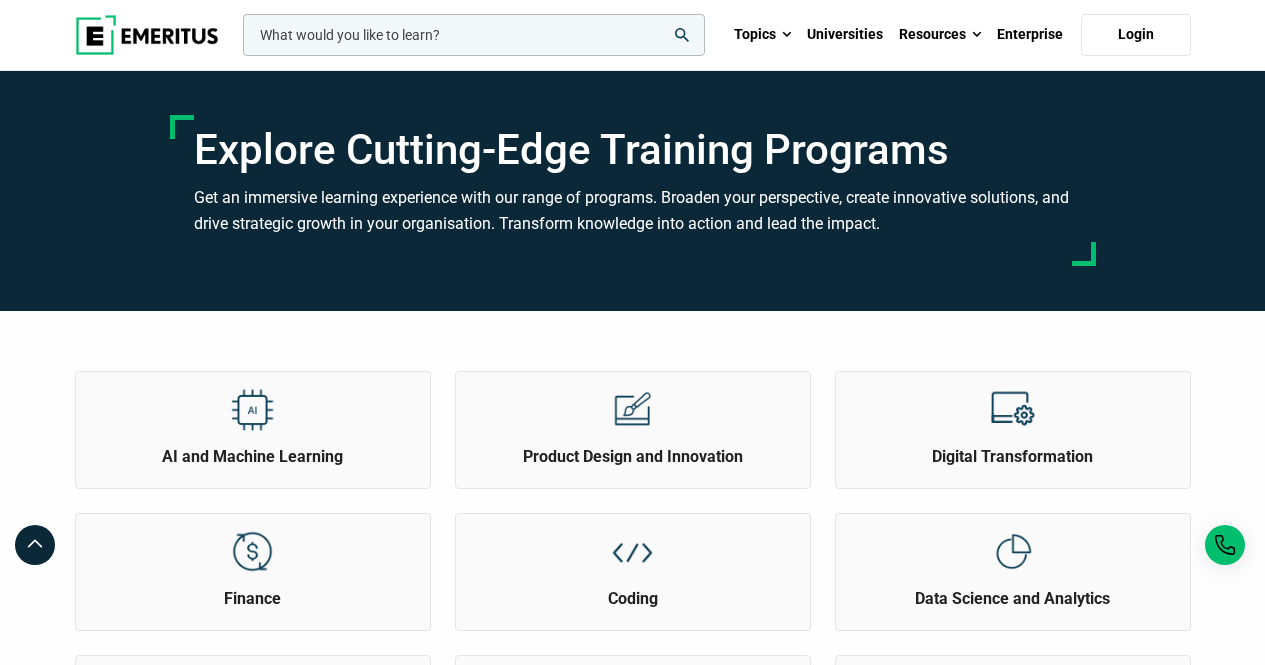 scroll, scrollTop: 0, scrollLeft: 0, axis: both 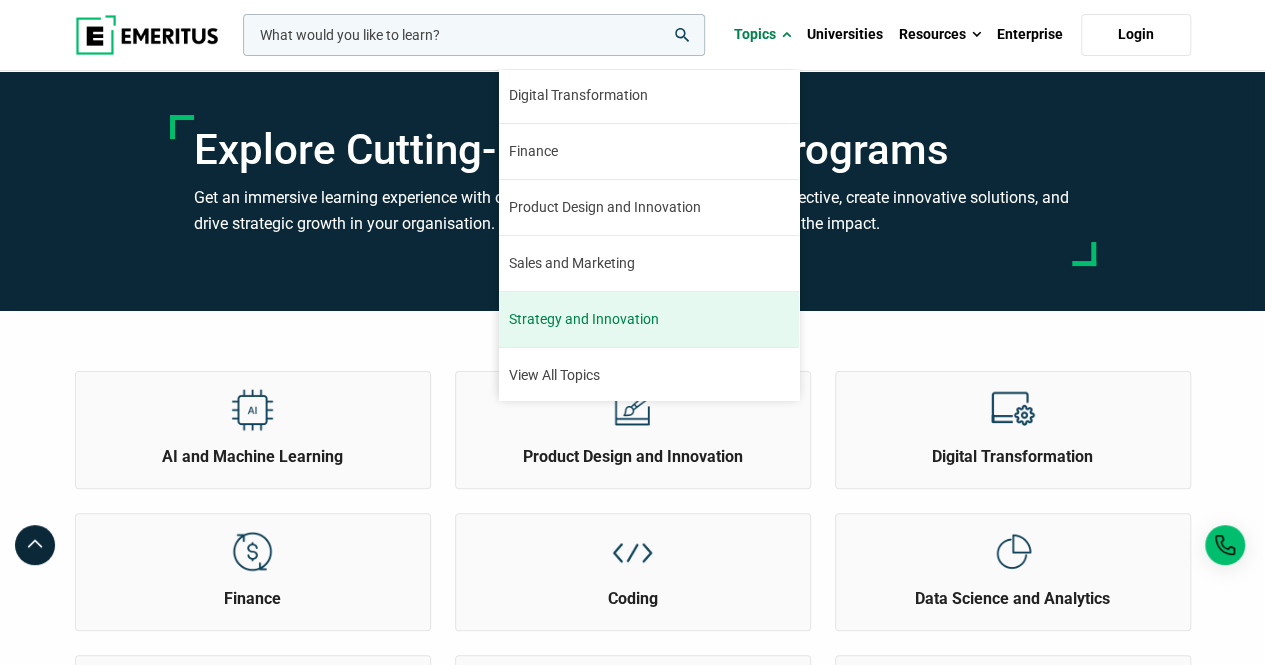 click on "Strategy and Innovation" at bounding box center [584, 319] 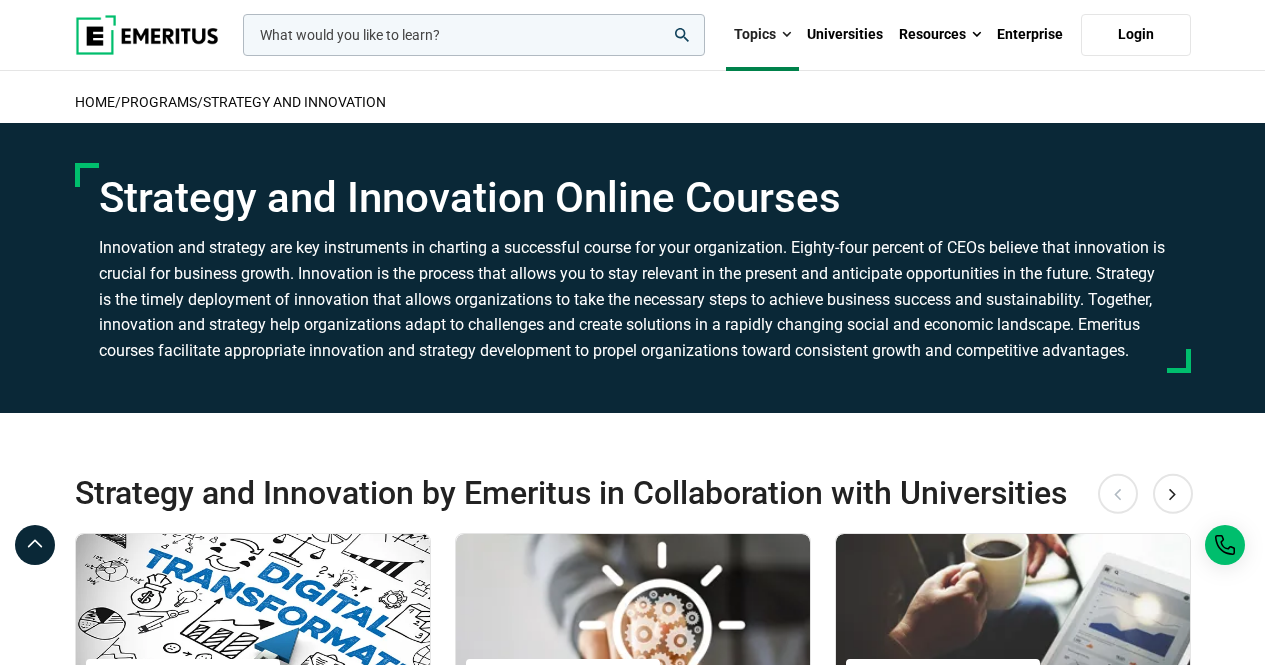 scroll, scrollTop: 0, scrollLeft: 0, axis: both 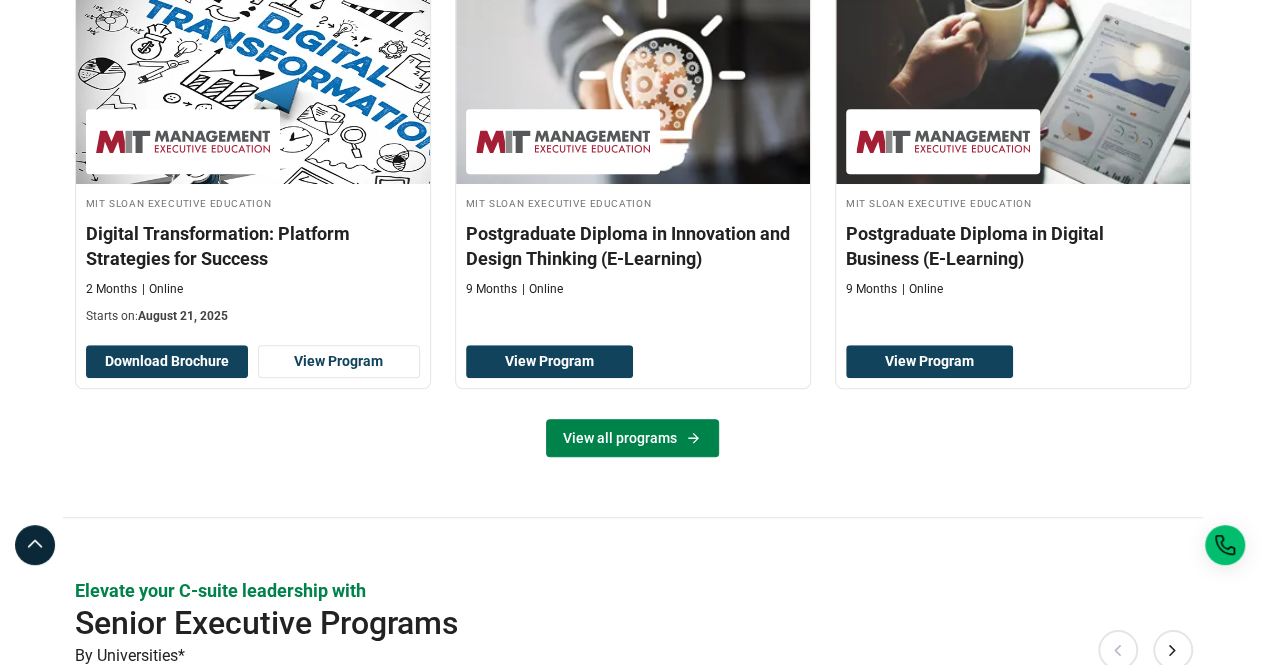 click on "View all programs" at bounding box center (632, 438) 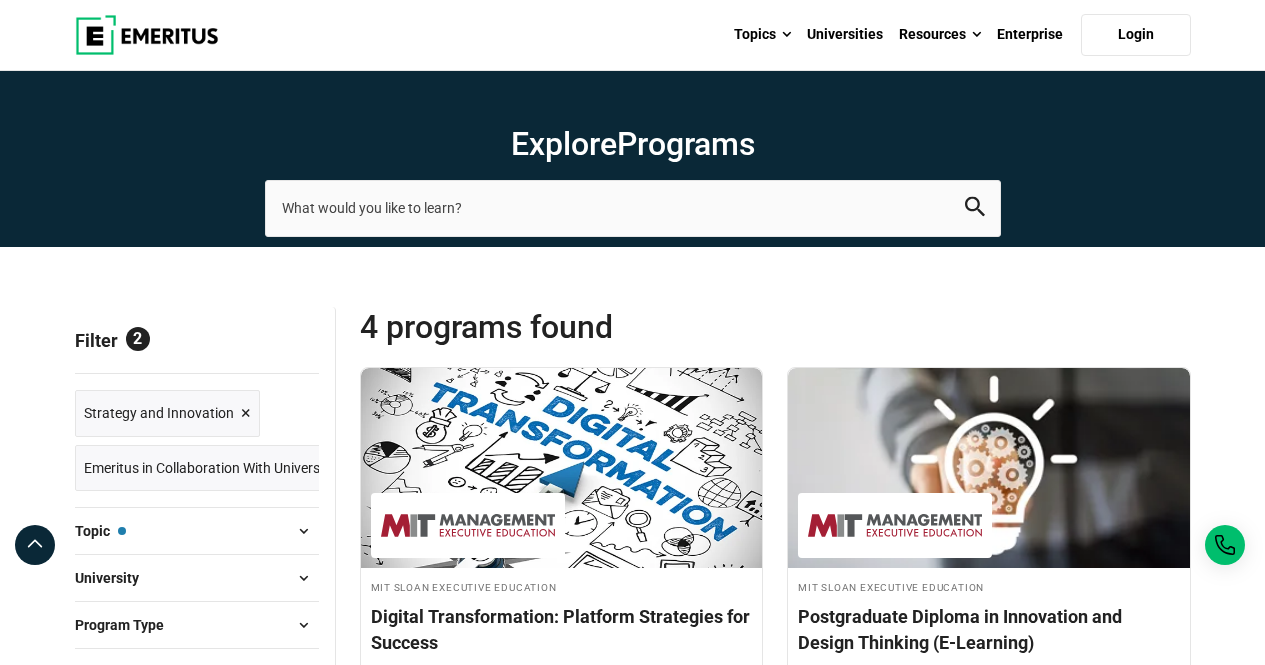 scroll, scrollTop: 0, scrollLeft: 0, axis: both 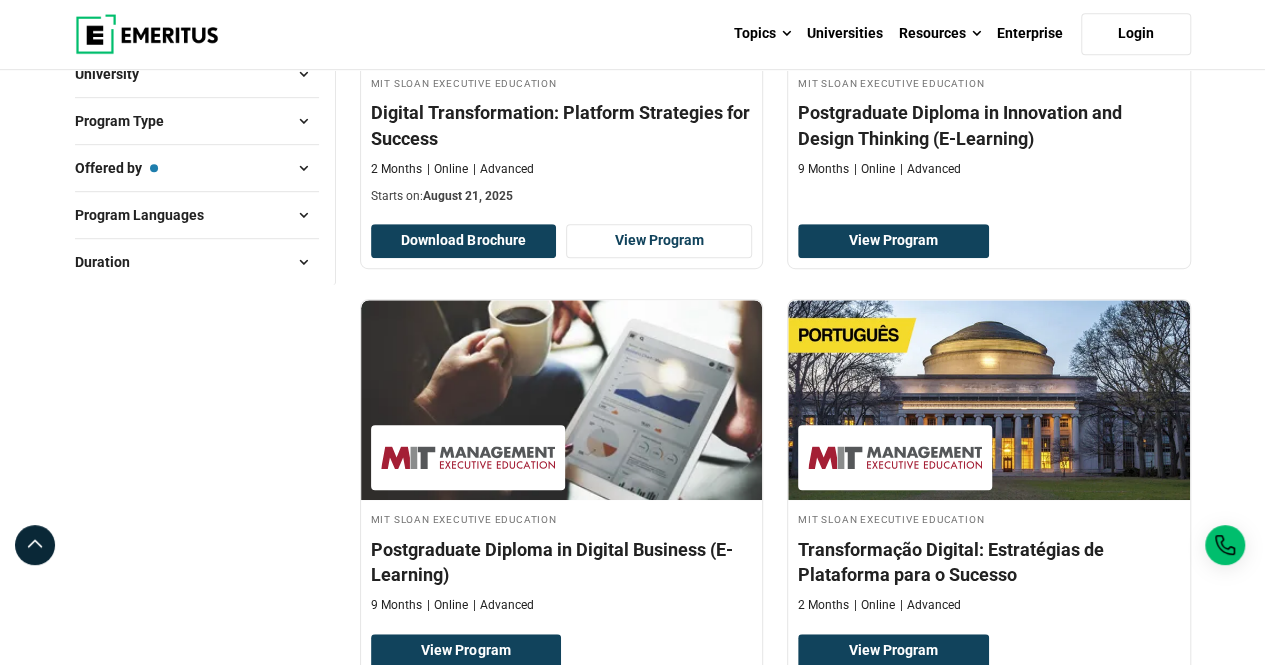 click on "University" at bounding box center [197, 74] 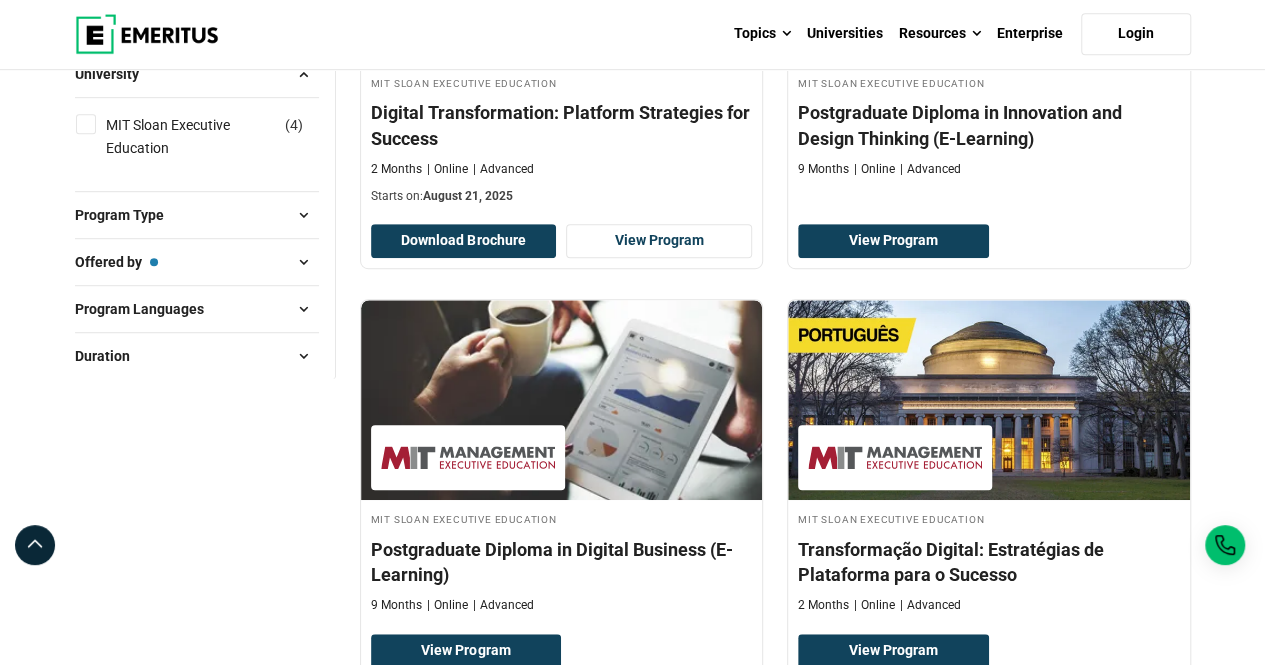 click on "Program Type" at bounding box center [127, 215] 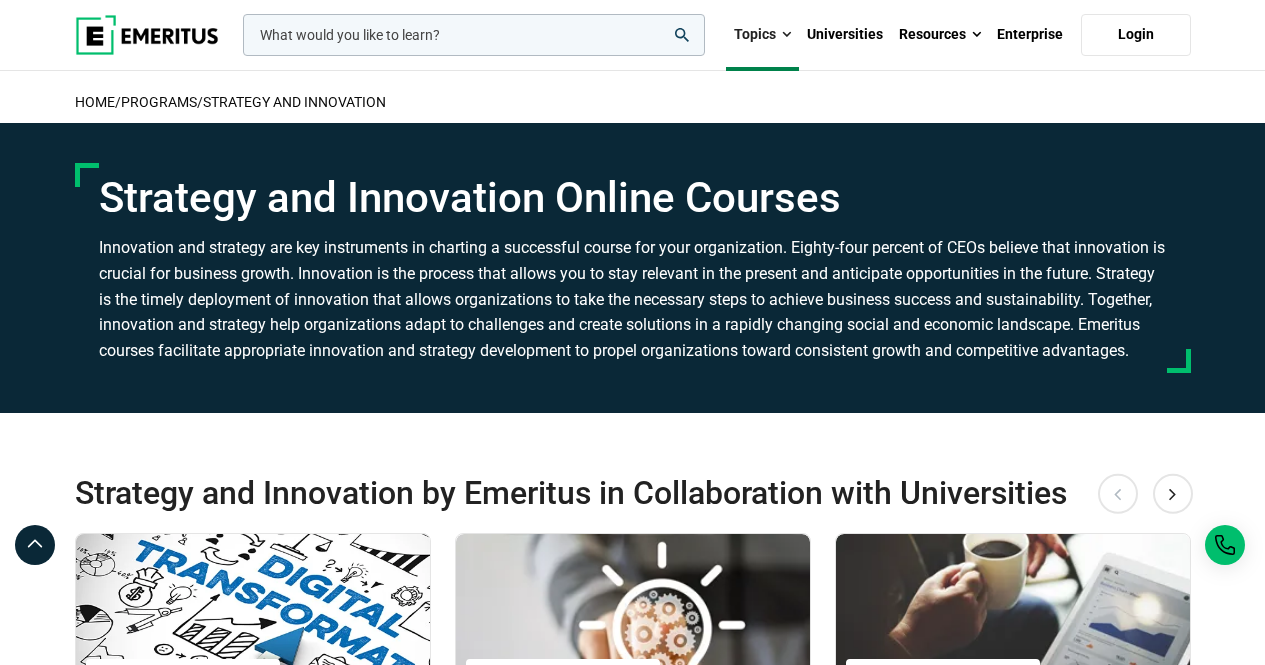 scroll, scrollTop: 480, scrollLeft: 0, axis: vertical 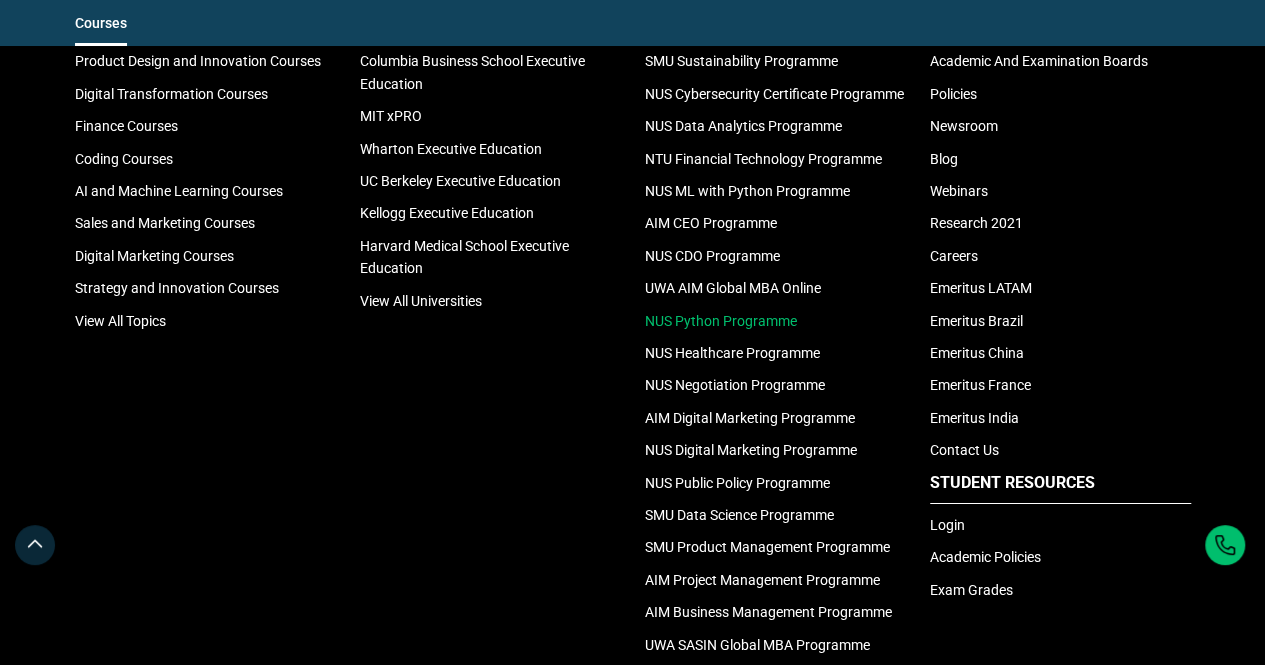 click on "NUS Python Programme" at bounding box center (721, 321) 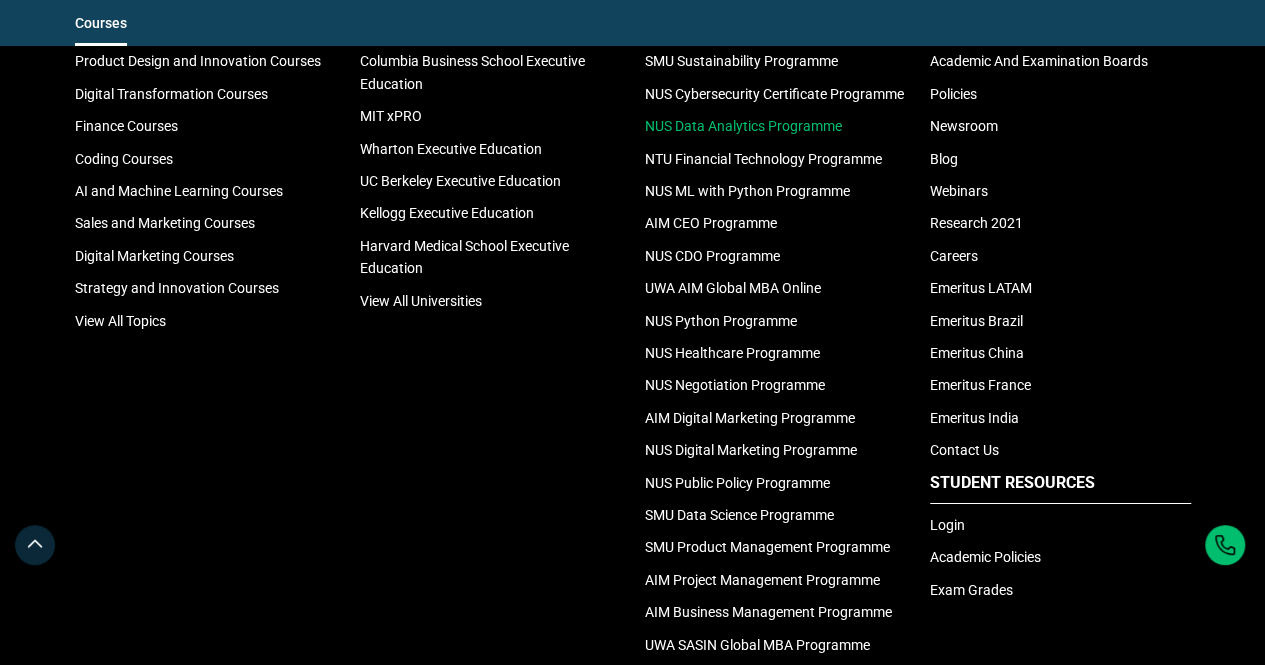 click on "NUS Data Analytics Programme" at bounding box center [743, 126] 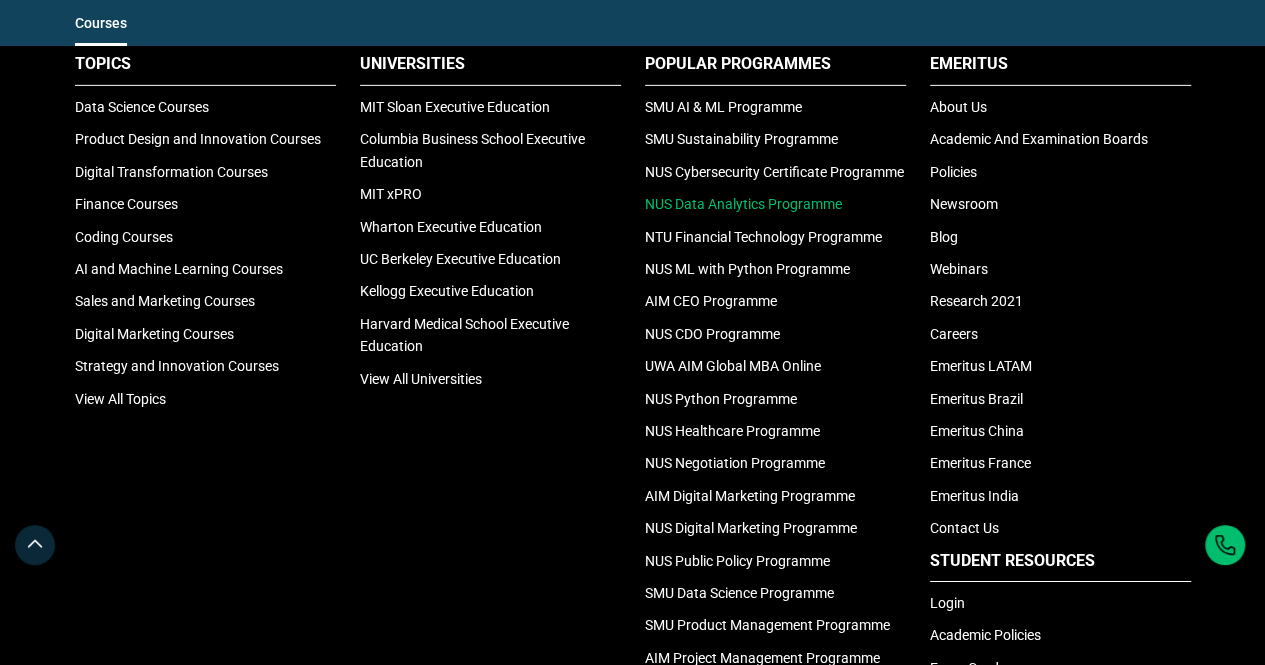 scroll, scrollTop: 3200, scrollLeft: 0, axis: vertical 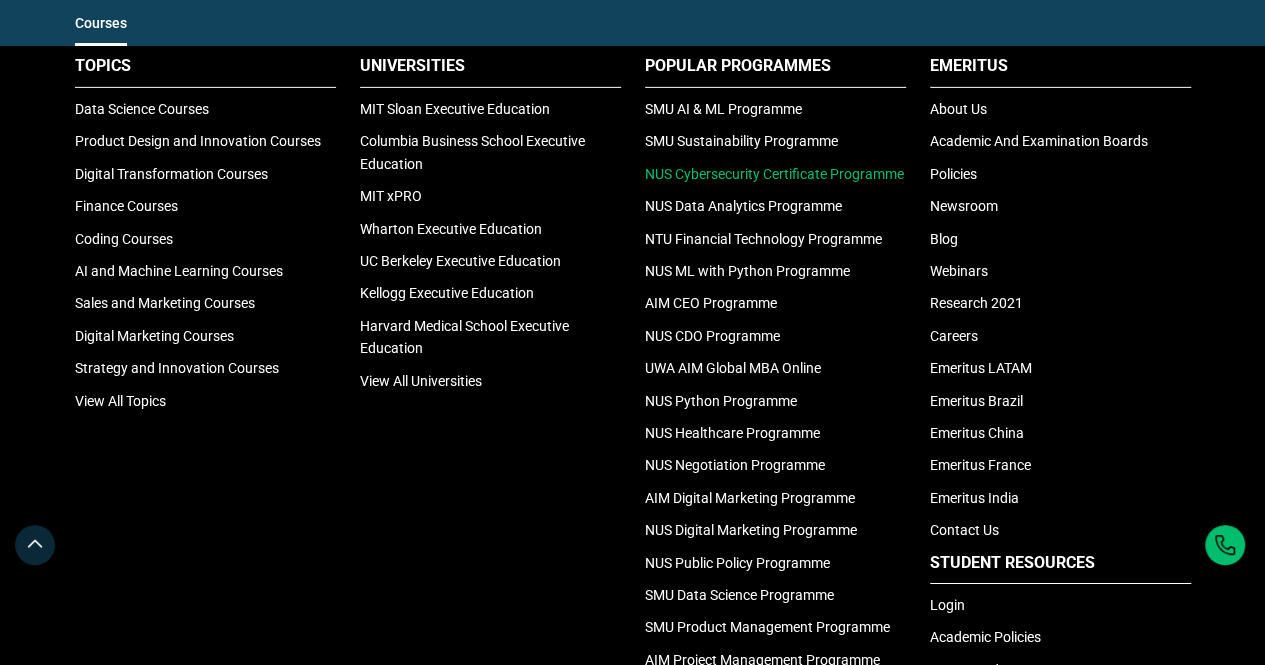 click on "NUS Cybersecurity Certificate Programme" at bounding box center [774, 174] 